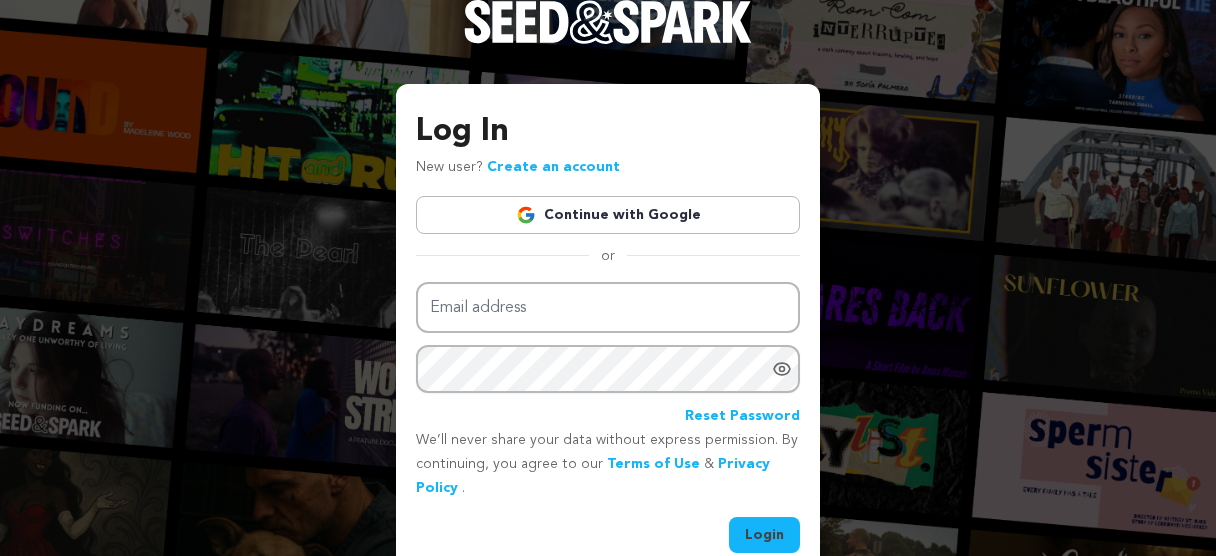 scroll, scrollTop: 0, scrollLeft: 0, axis: both 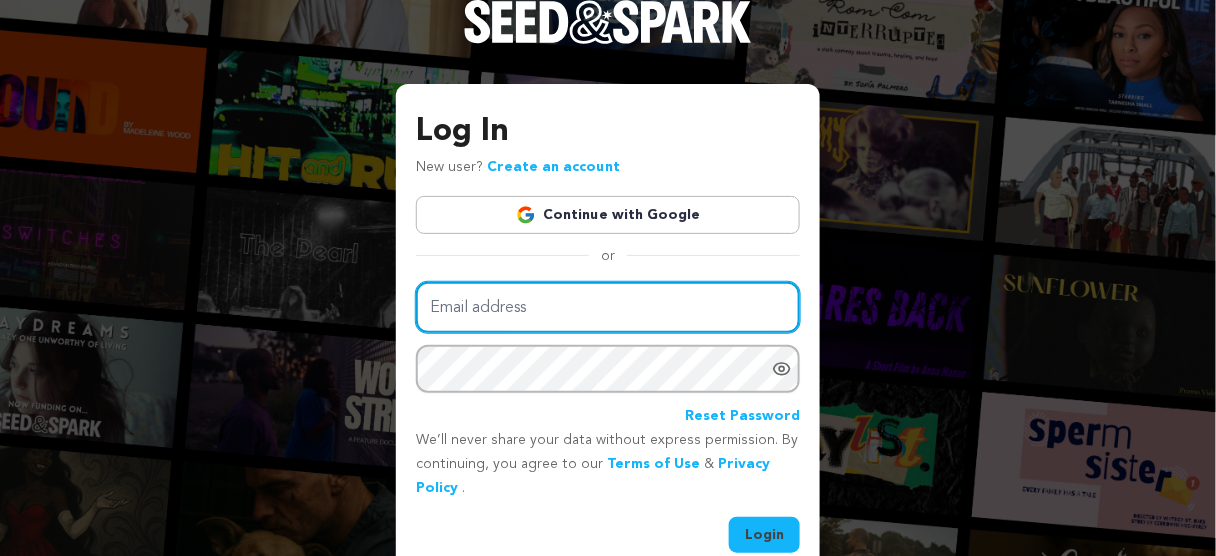type on "lizajanemovie@gmail.com" 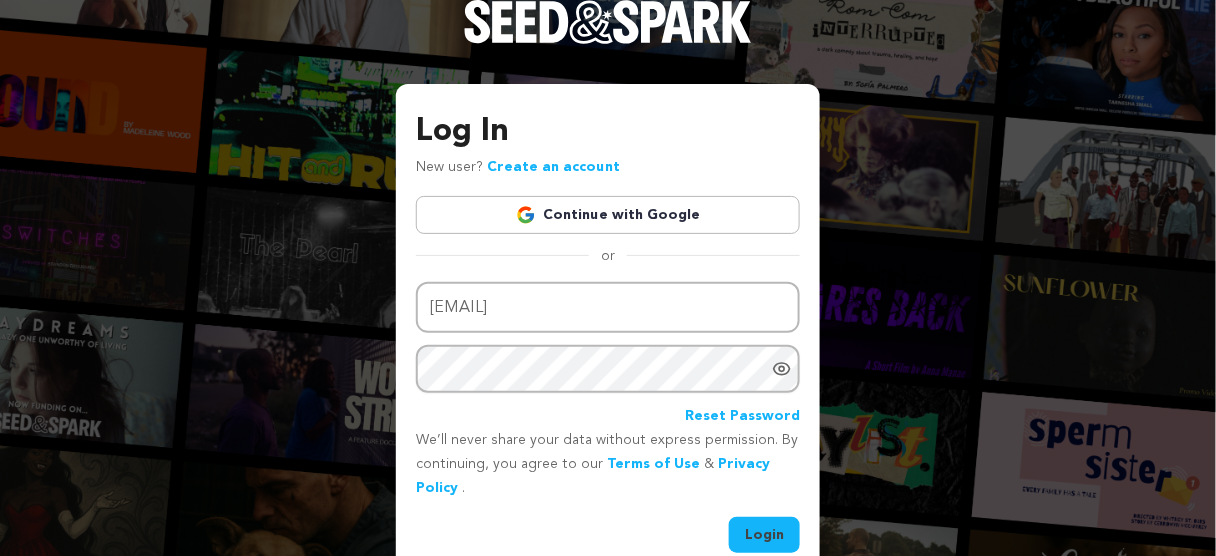 click on "Login" at bounding box center [764, 535] 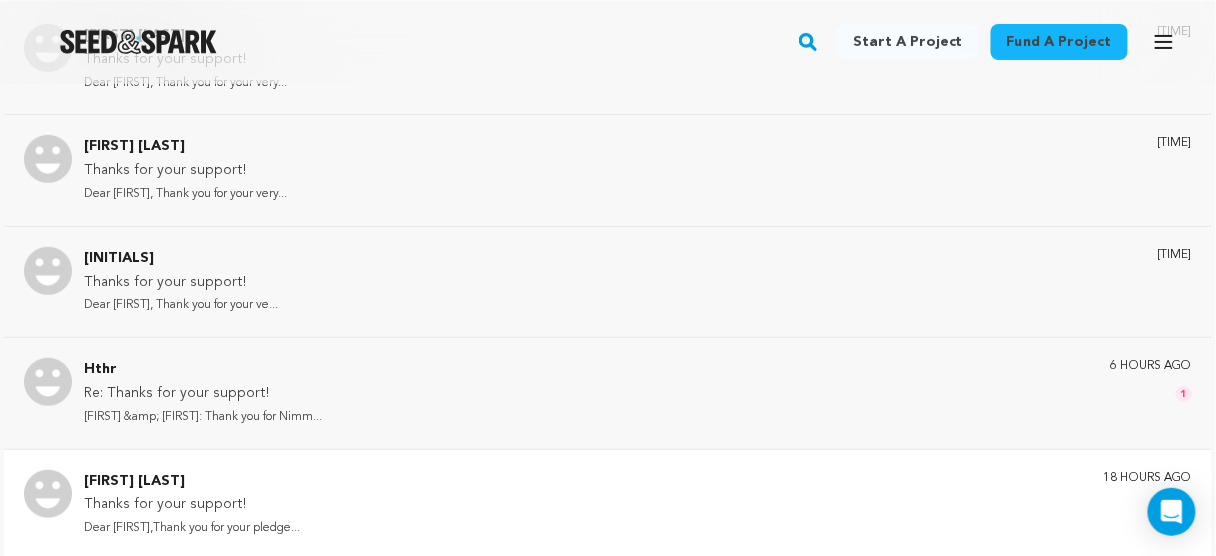 scroll, scrollTop: 0, scrollLeft: 0, axis: both 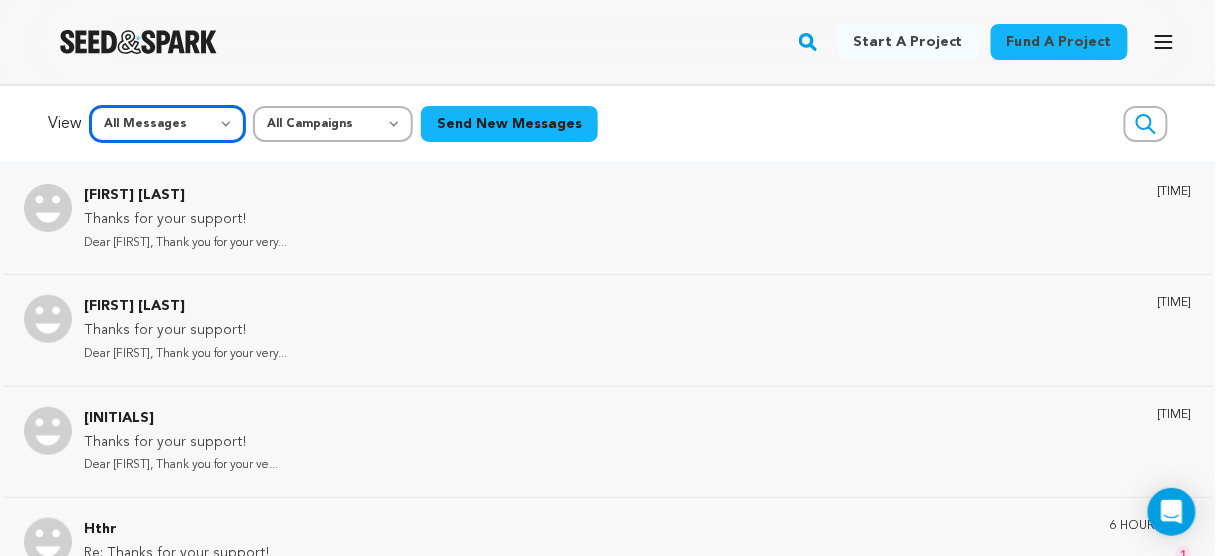 click on "All Messages
Starred
Unread" at bounding box center [167, 124] 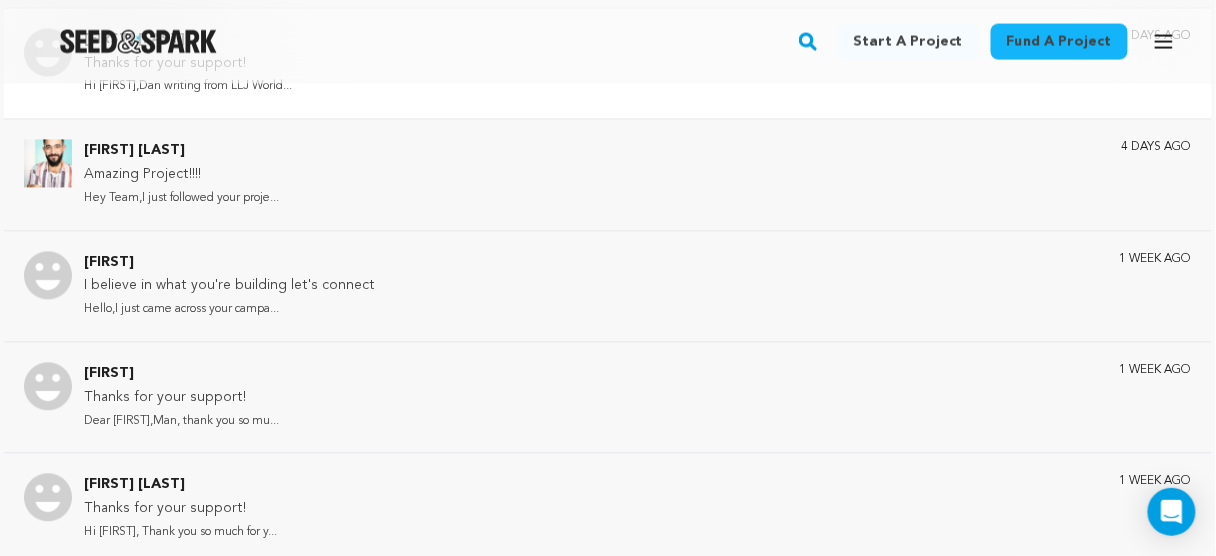 scroll, scrollTop: 960, scrollLeft: 0, axis: vertical 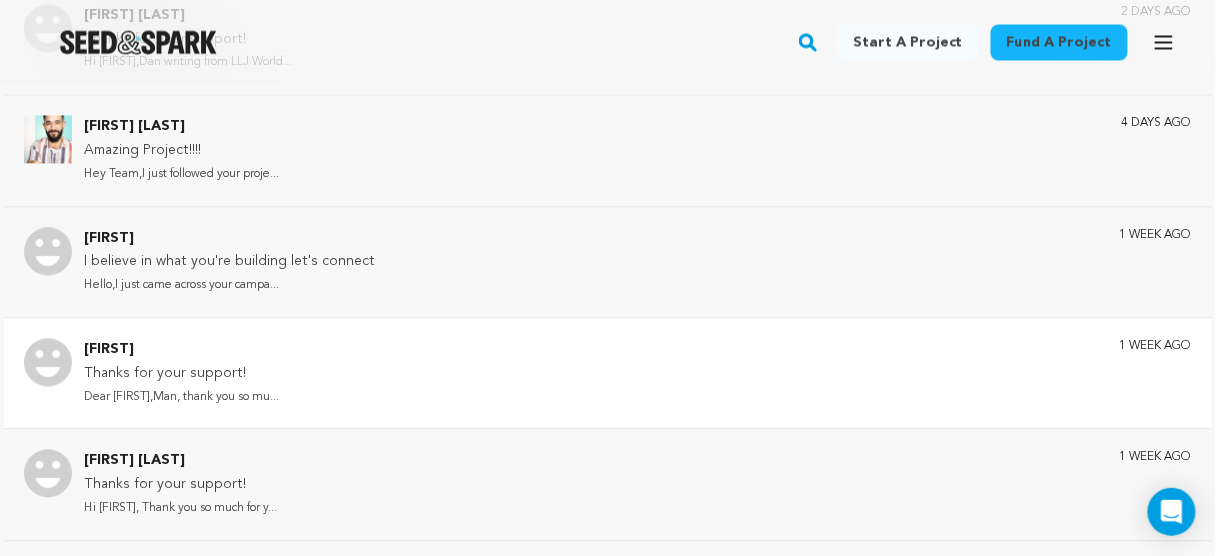 click on "Thanks for your support!" at bounding box center (181, 374) 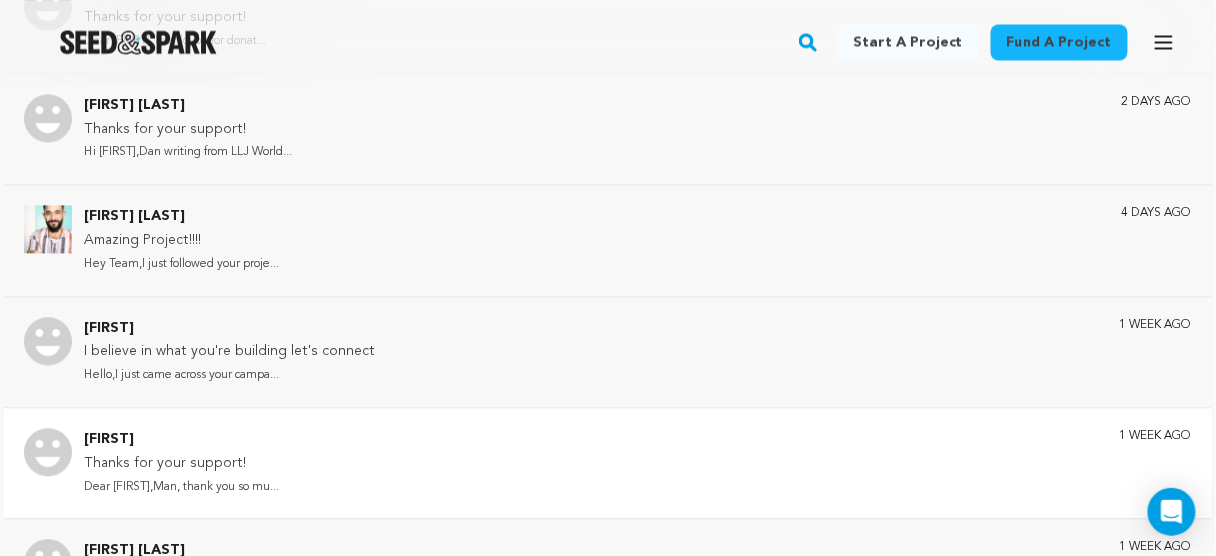 scroll, scrollTop: 1049, scrollLeft: 0, axis: vertical 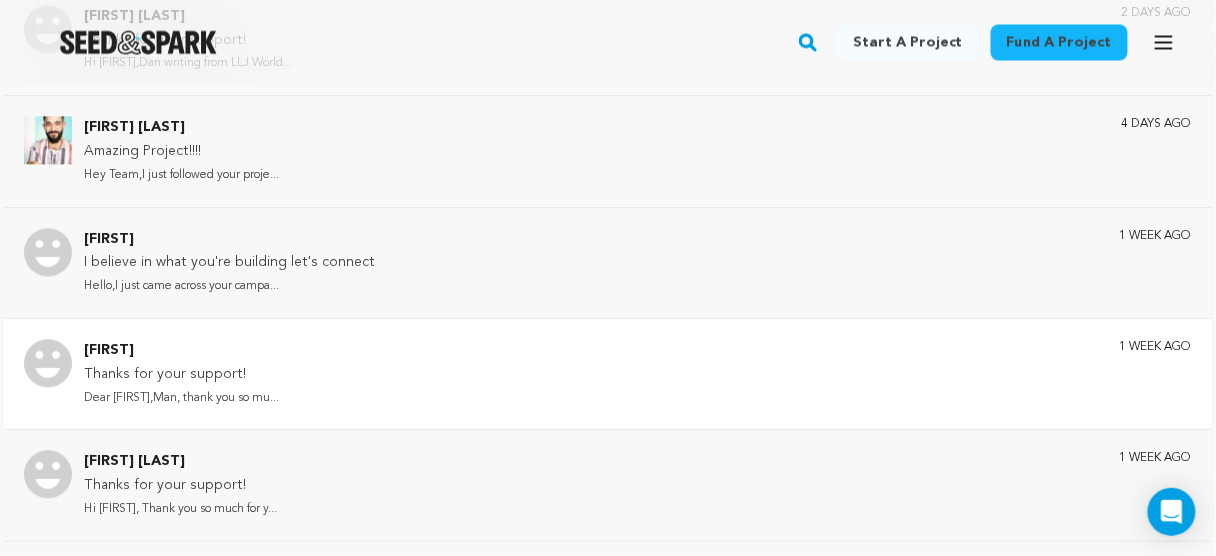 click on "Thanks for your support!" at bounding box center (181, 375) 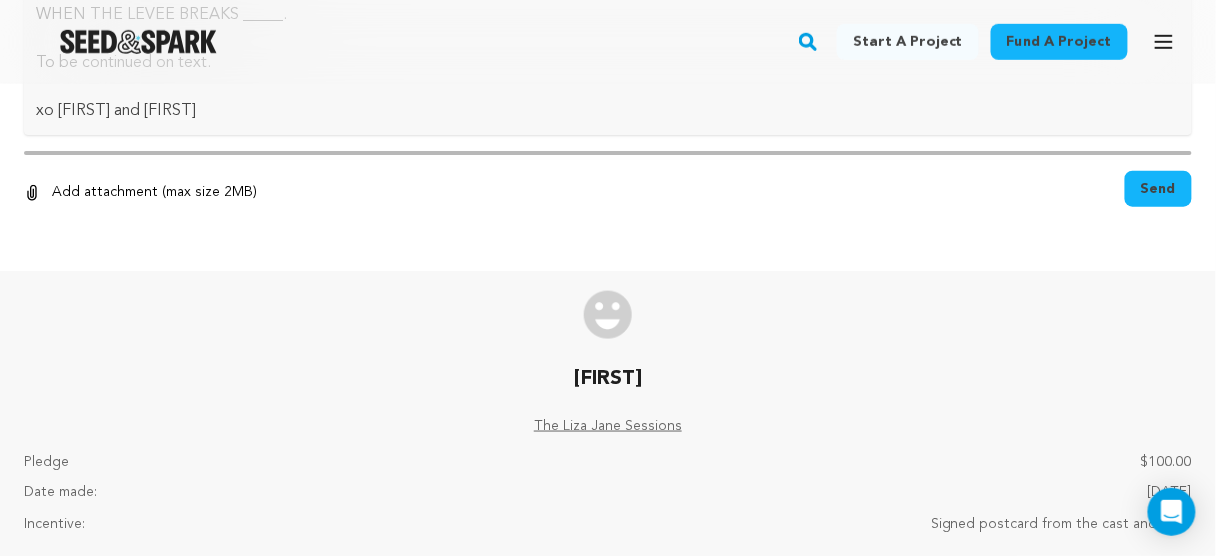 click on "Rita
The Liza Jane Sessions
Pledge
$100.00
Date made:" at bounding box center [608, 414] 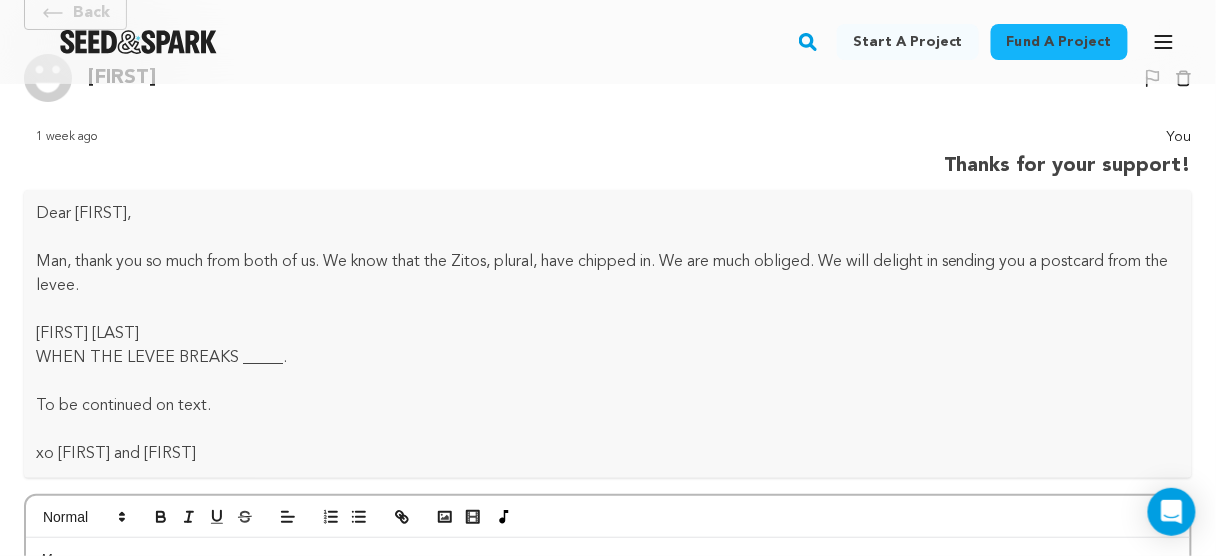 scroll, scrollTop: 0, scrollLeft: 0, axis: both 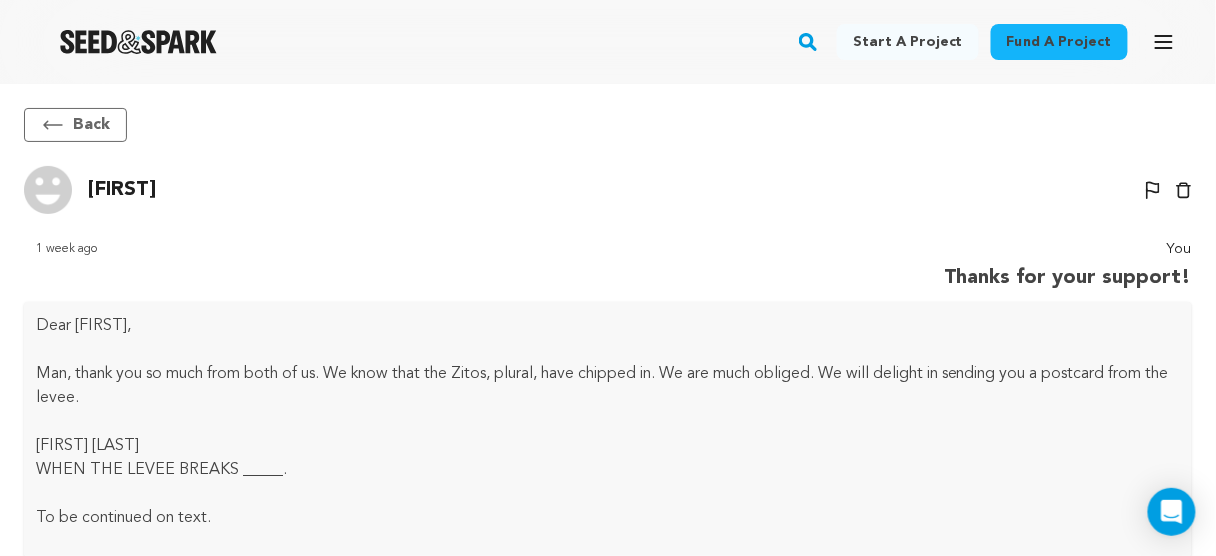 click 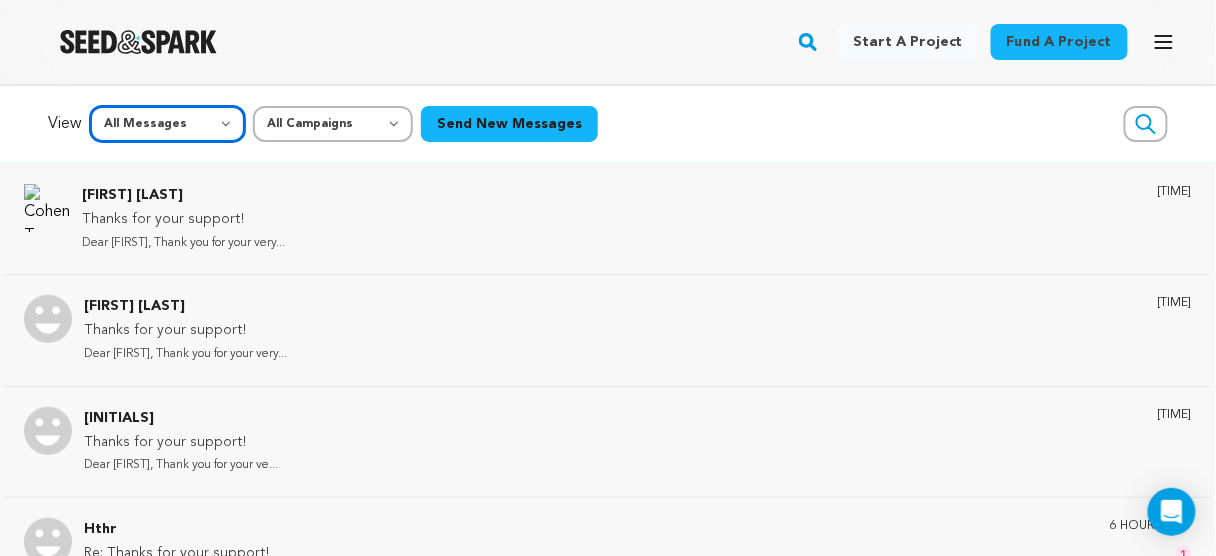click on "All Messages
Starred
Unread" at bounding box center [167, 124] 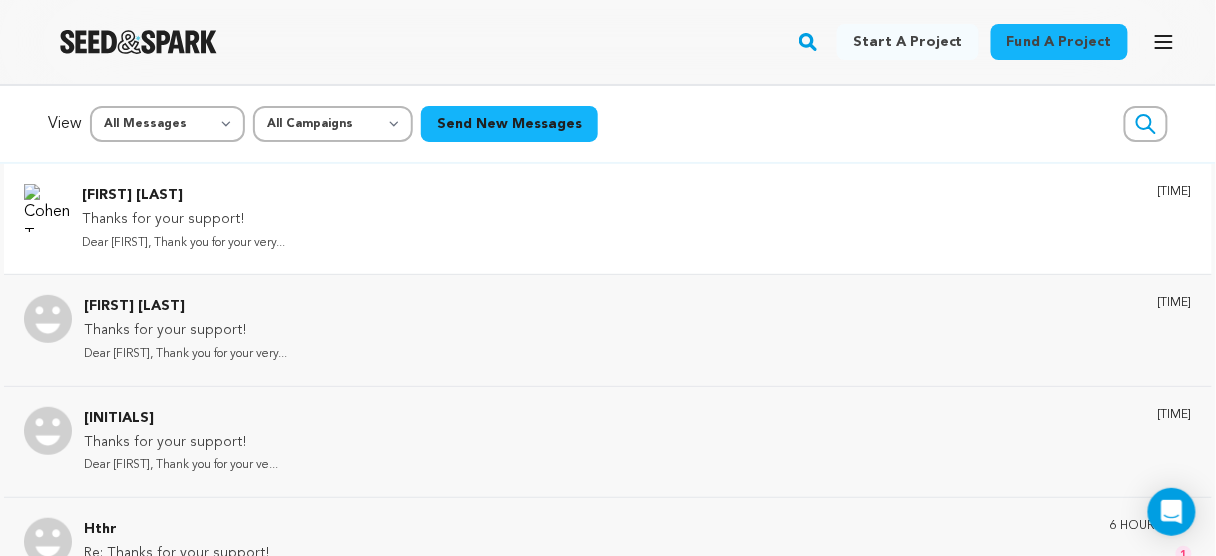 click on "Cohen Taya
Thanks for your support!
Dear Taya, Thank you for your very...
3 hours ago" at bounding box center [637, 219] 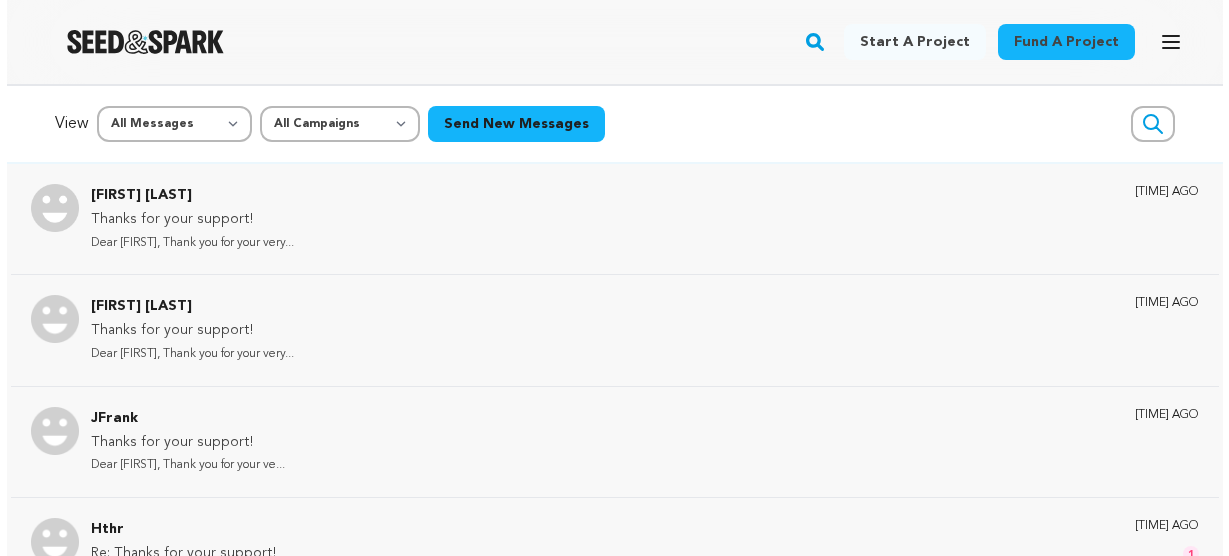scroll, scrollTop: 0, scrollLeft: 0, axis: both 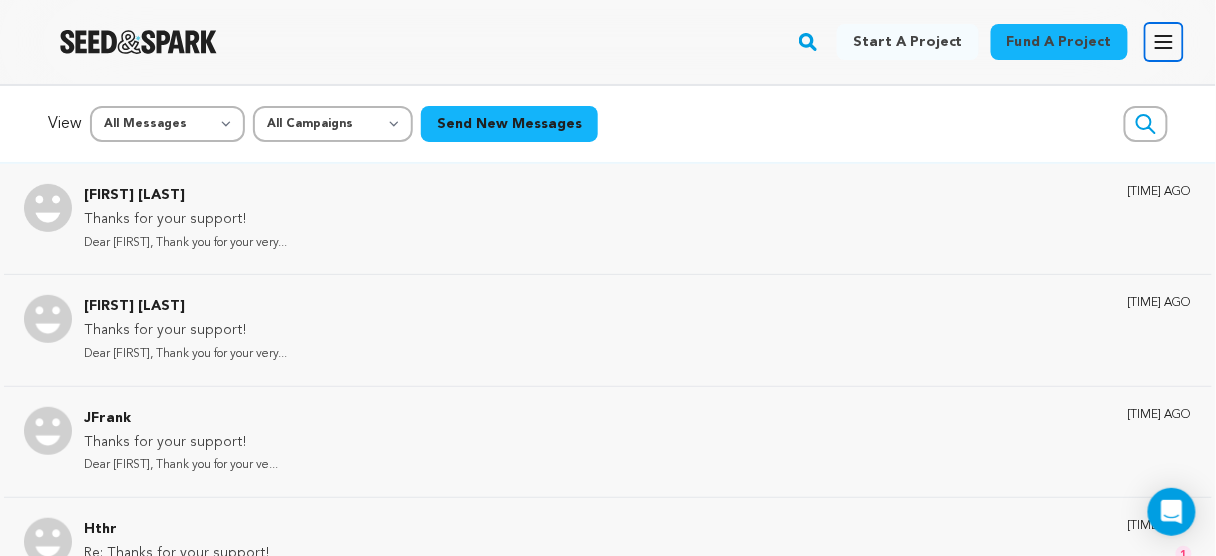 click on "Open main menu" at bounding box center (1164, 42) 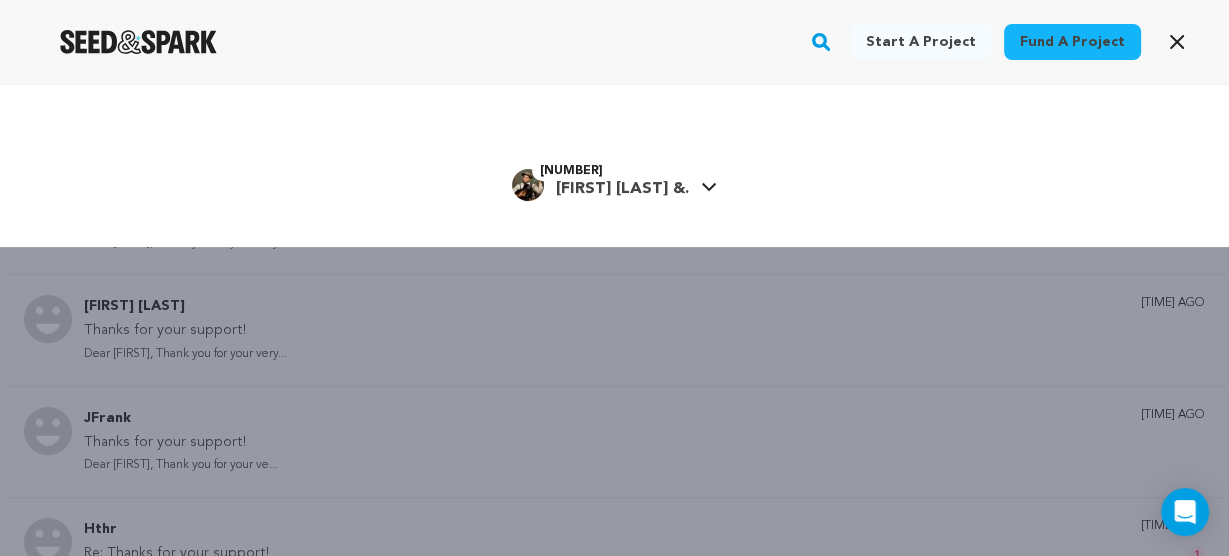click on "[NUMBER]
[FIRST] [LAST] &.
[FIRST] [LAST] &." at bounding box center [614, 183] 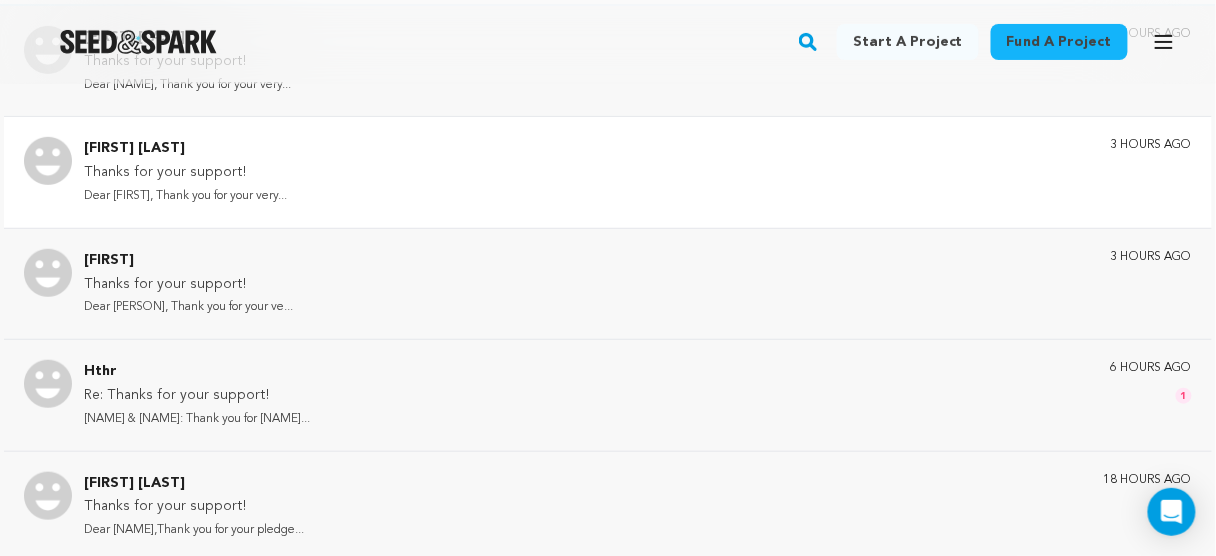 scroll, scrollTop: 160, scrollLeft: 0, axis: vertical 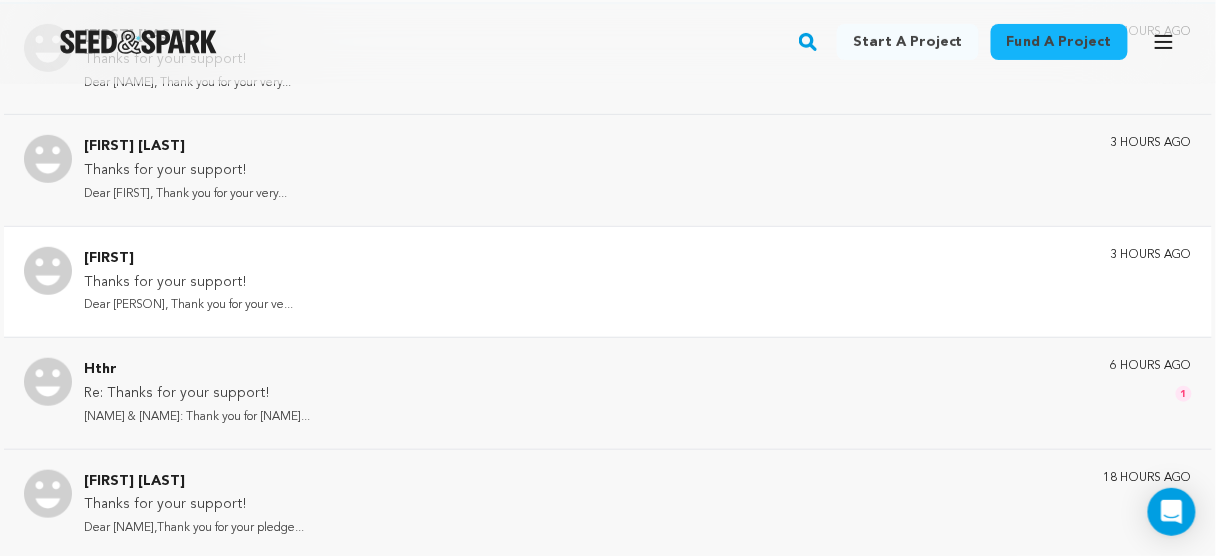 click on "[NAME]
Re: Thanks for your support!
[NAME] & [NAME]: Thank you for [NAME]...
[TIME] ago
1" at bounding box center [638, 393] 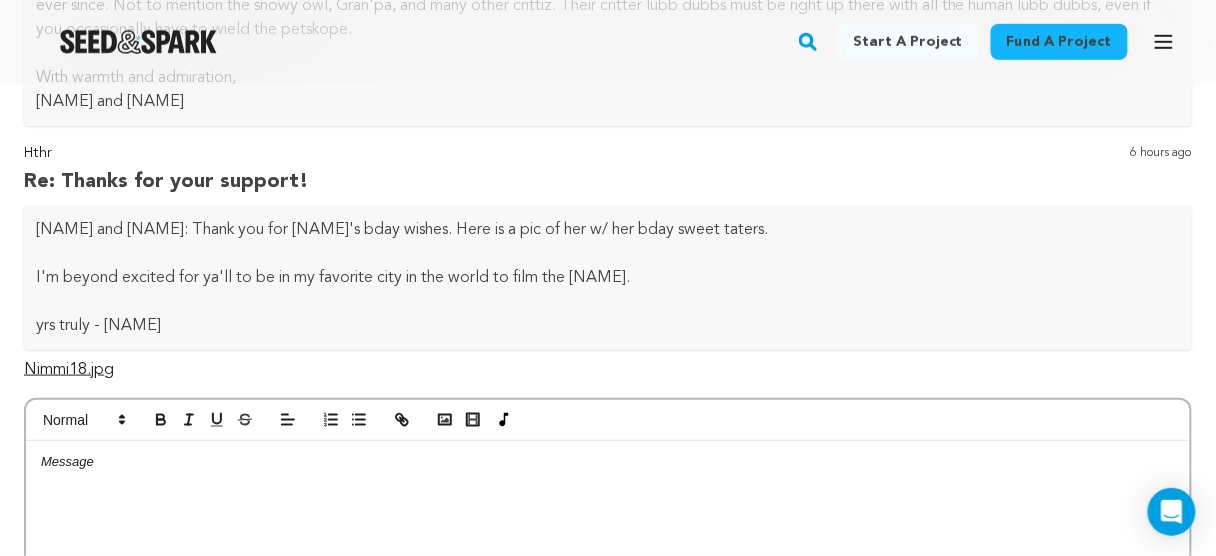 scroll, scrollTop: 457, scrollLeft: 0, axis: vertical 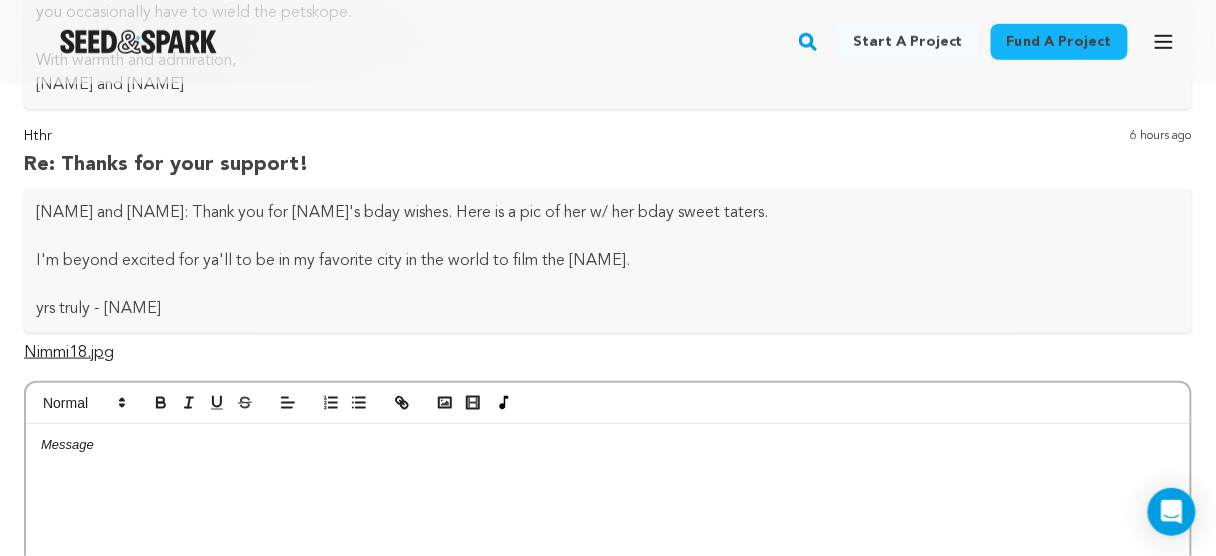 click at bounding box center (608, 574) 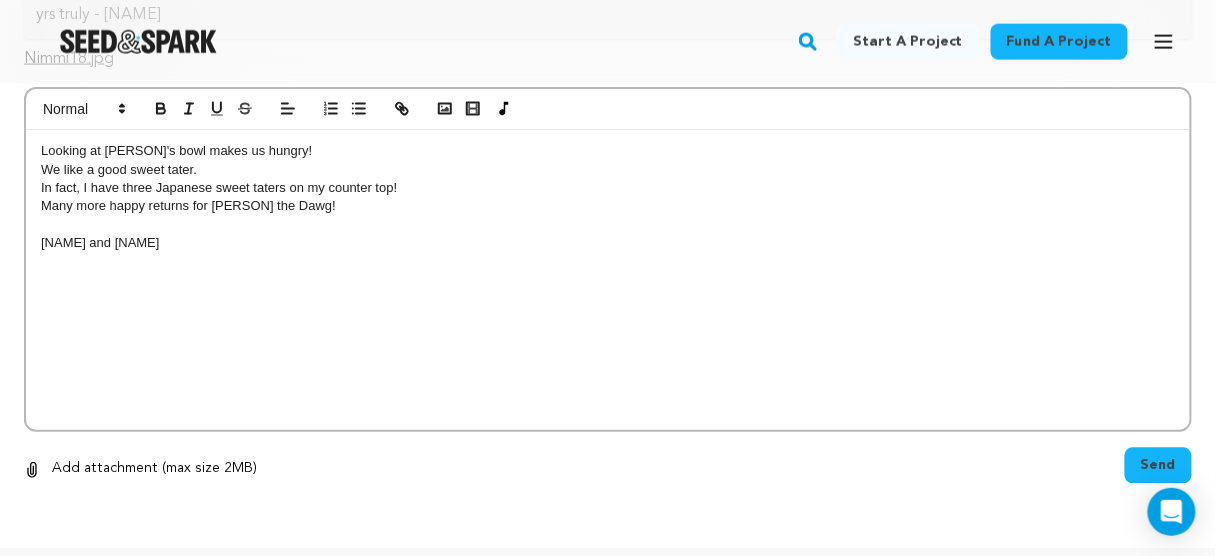 scroll, scrollTop: 777, scrollLeft: 0, axis: vertical 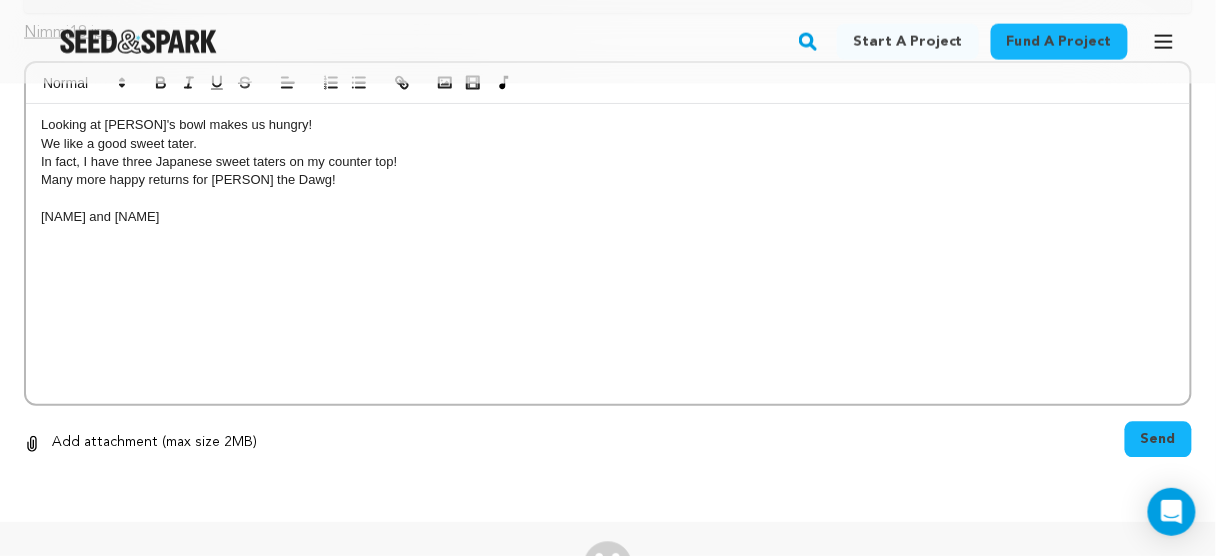 click on "Send" at bounding box center [1158, 440] 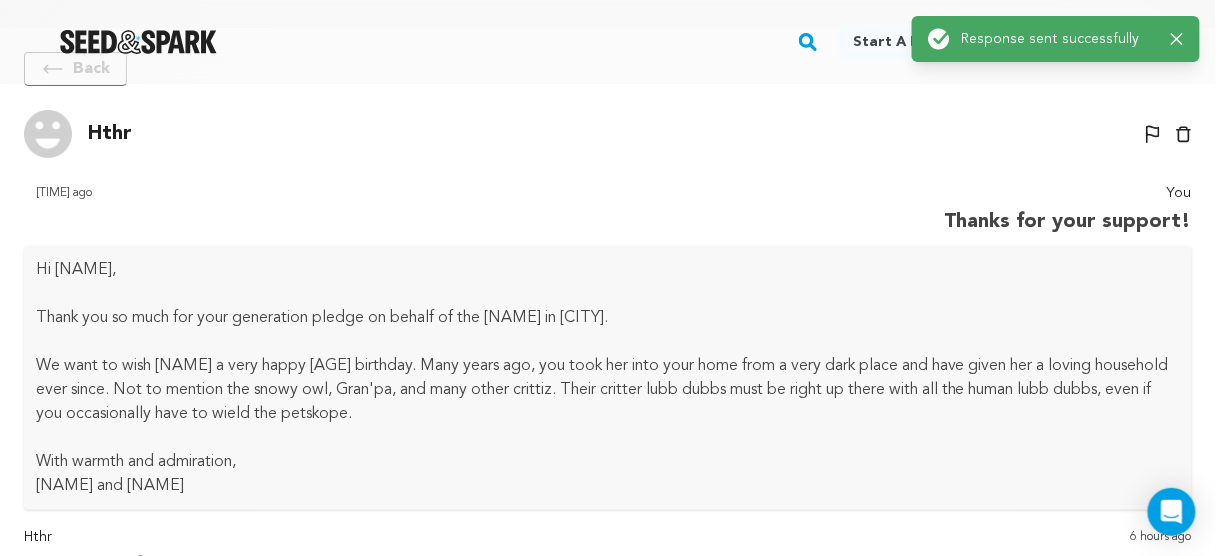 scroll, scrollTop: 0, scrollLeft: 0, axis: both 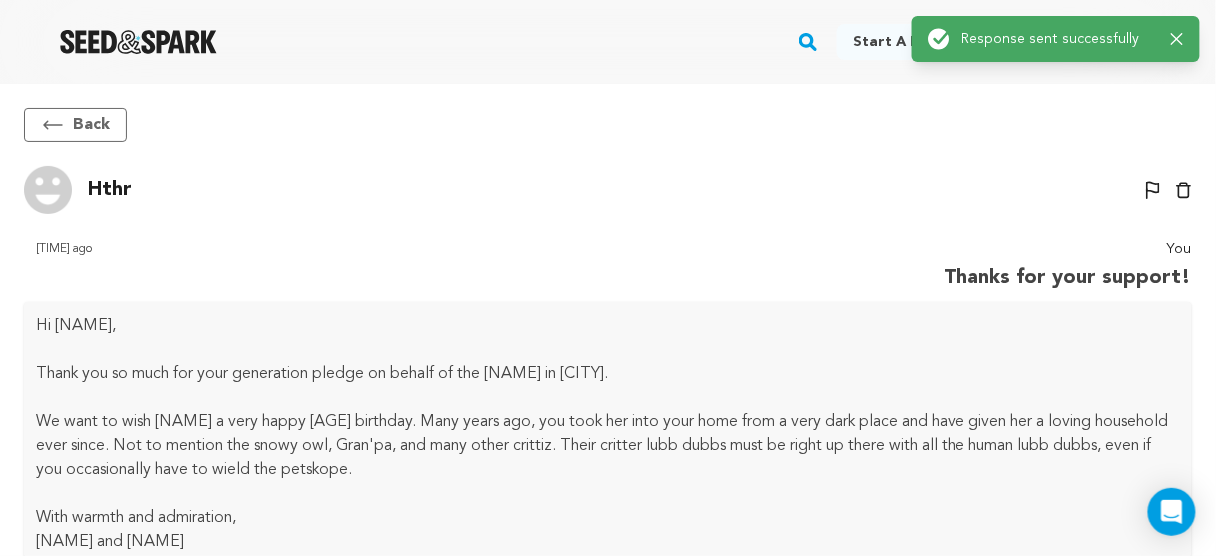 click on "Back" at bounding box center [75, 125] 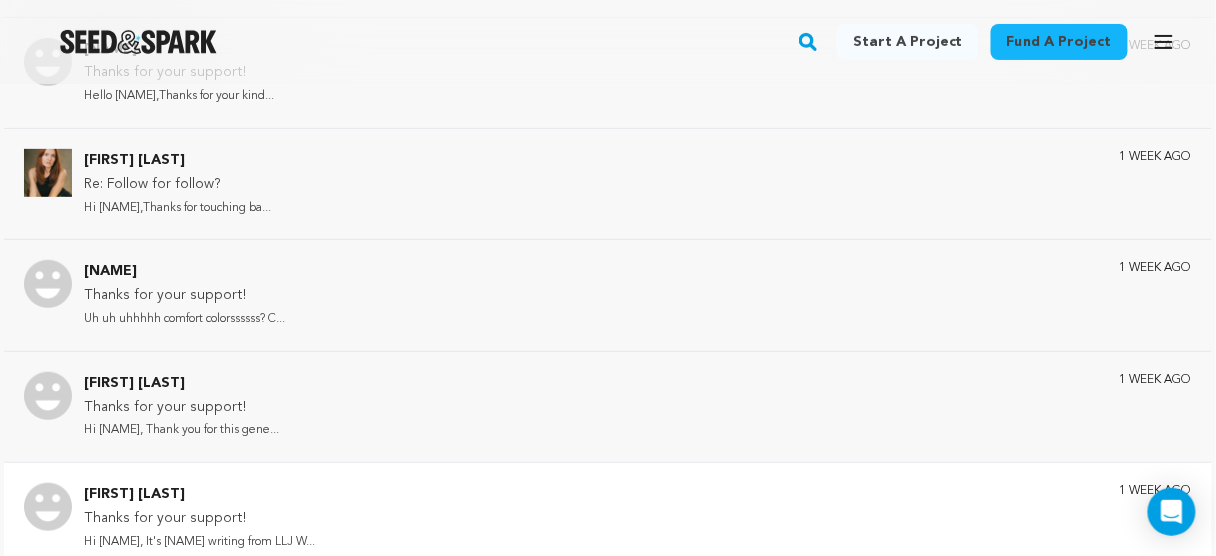 scroll, scrollTop: 1752, scrollLeft: 0, axis: vertical 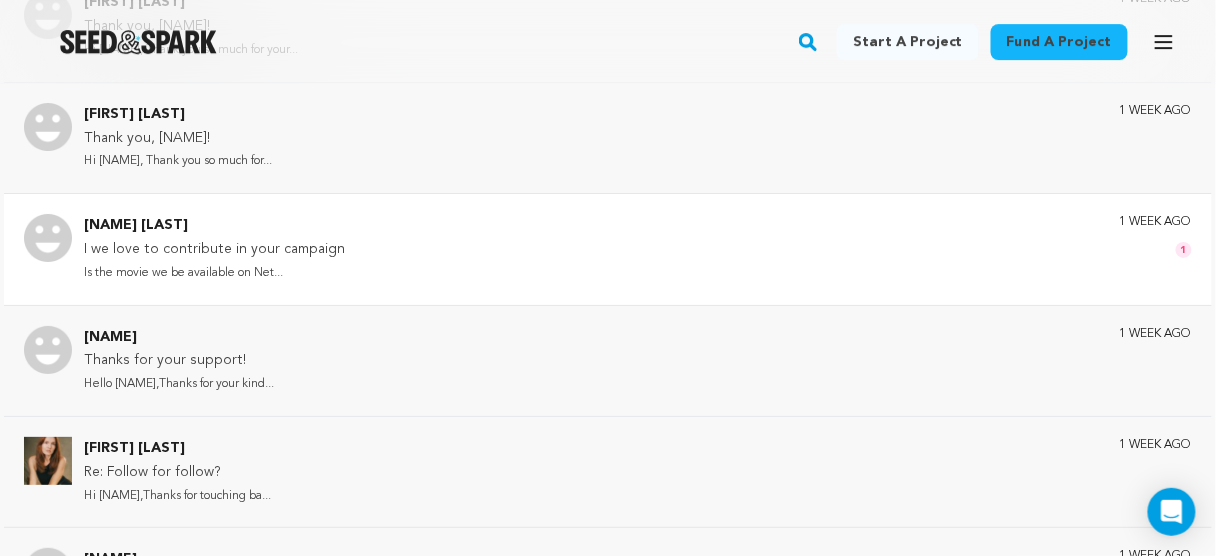 click on "Merchant Williems
I we love to contribute in your campaign
Is the movie we be available on Net...
1 week ago
1" at bounding box center (608, 248) 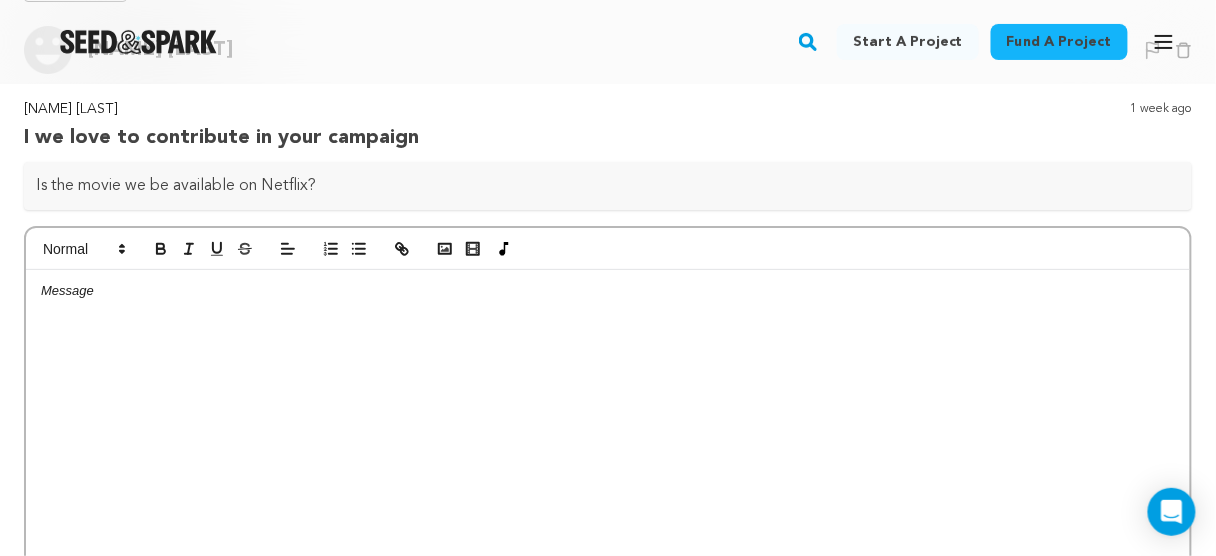 scroll, scrollTop: 0, scrollLeft: 0, axis: both 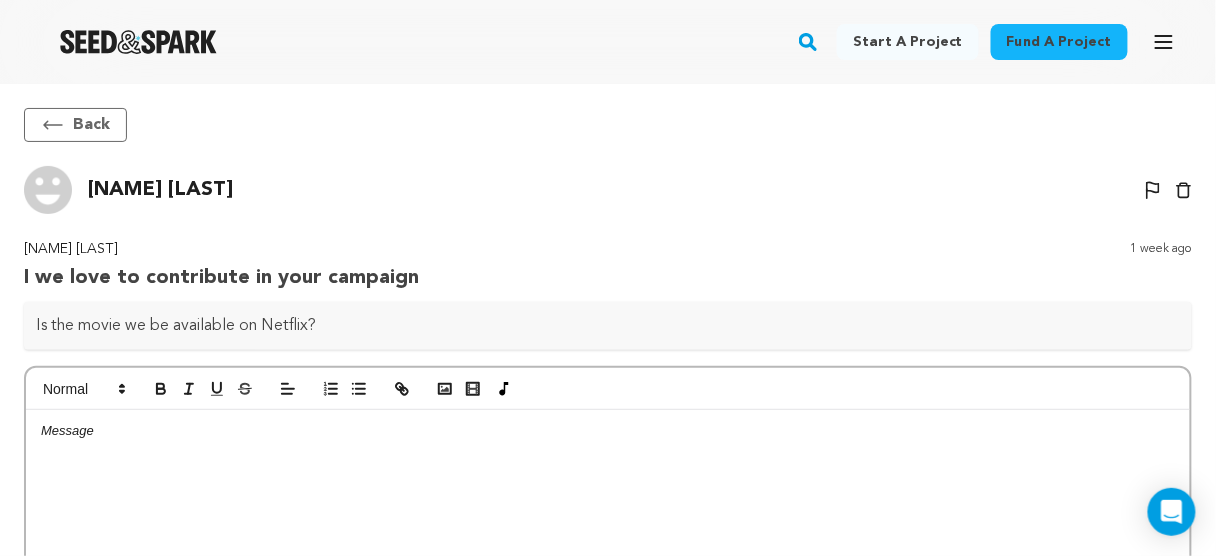 click on "Merchant Williems" at bounding box center (221, 250) 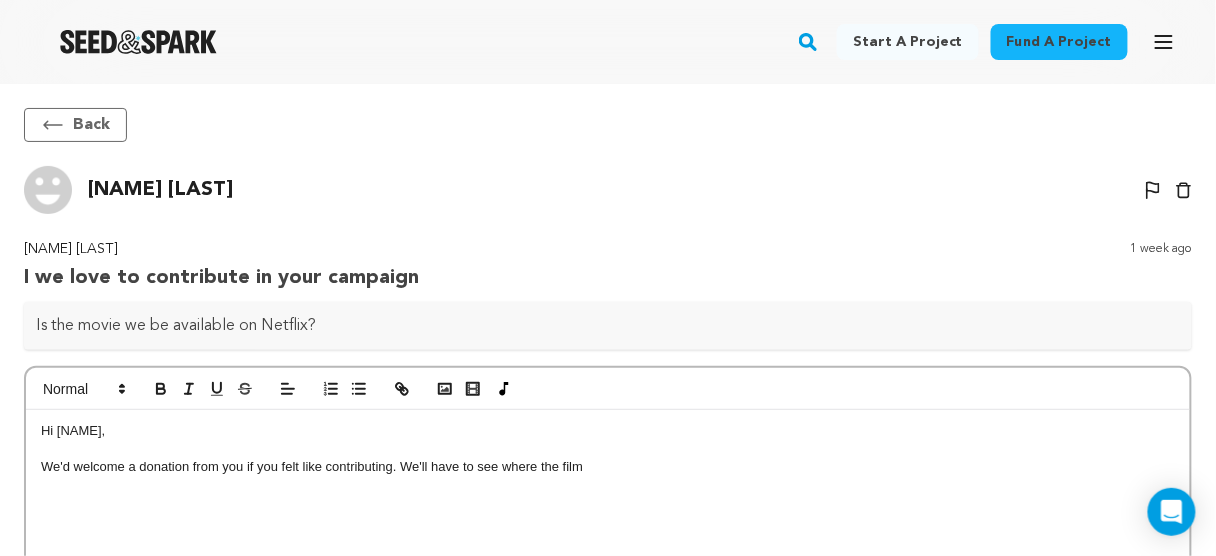 click 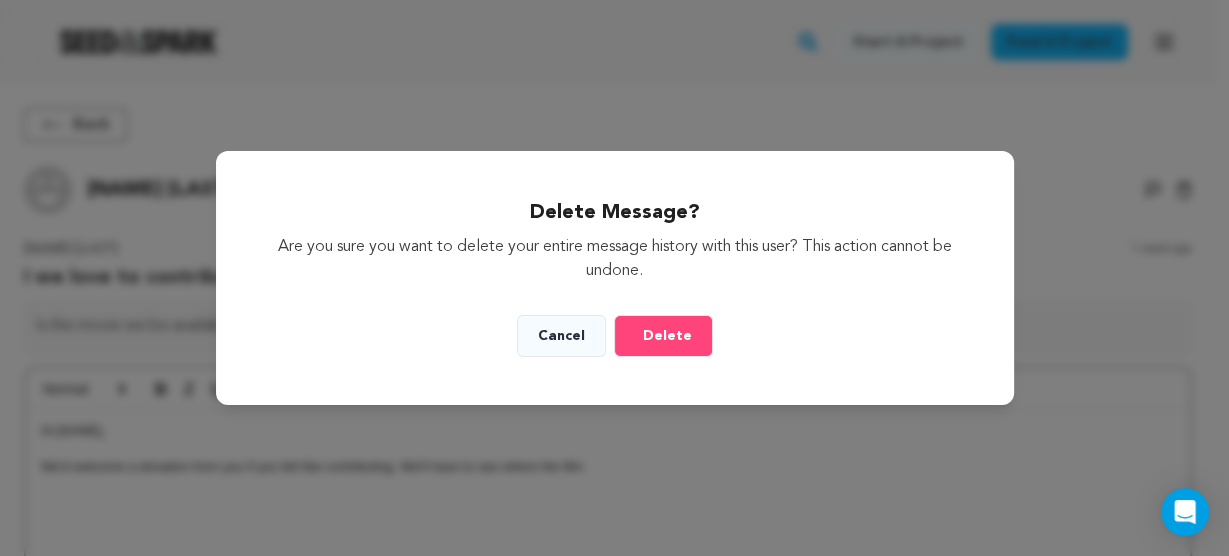 click on "Delete" at bounding box center (663, 336) 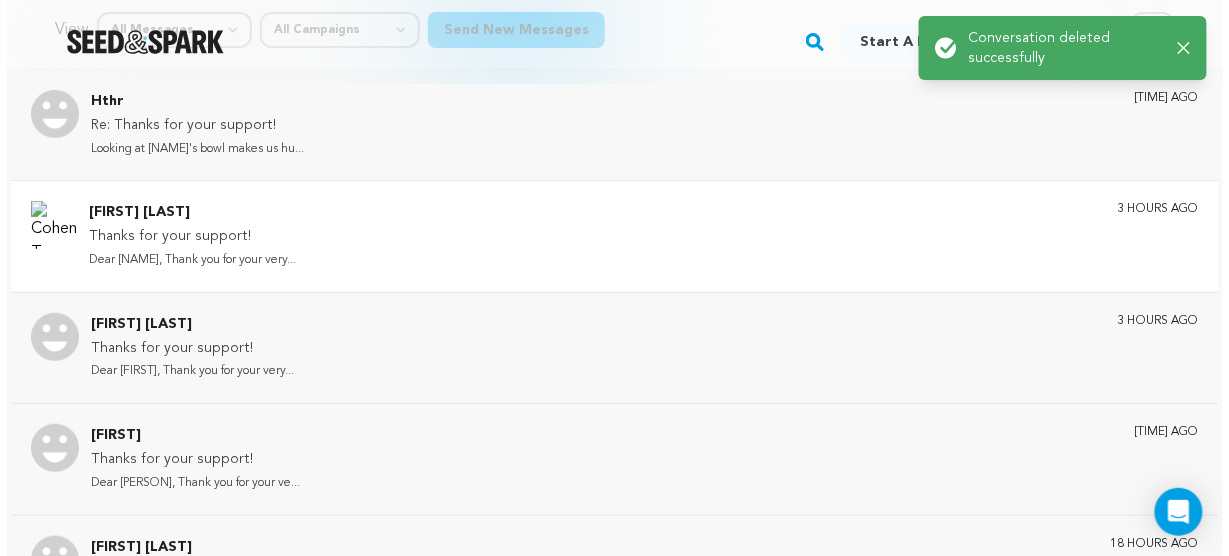 scroll, scrollTop: 0, scrollLeft: 0, axis: both 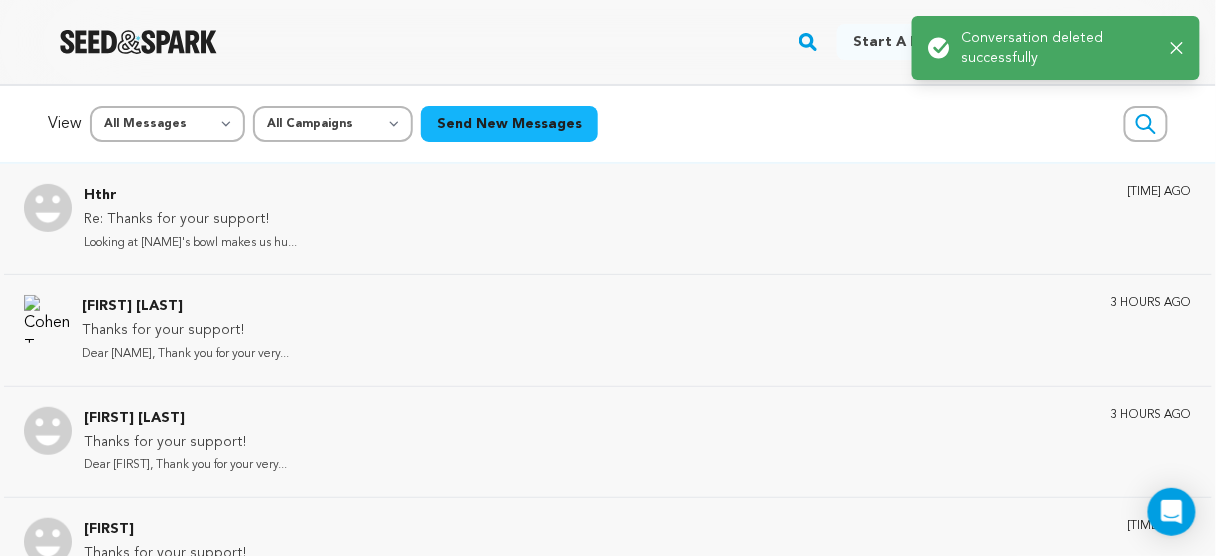 click on "Success:
Info:
Warning:
Error:
Conversation deleted successfully
Close notification" at bounding box center (1056, 48) 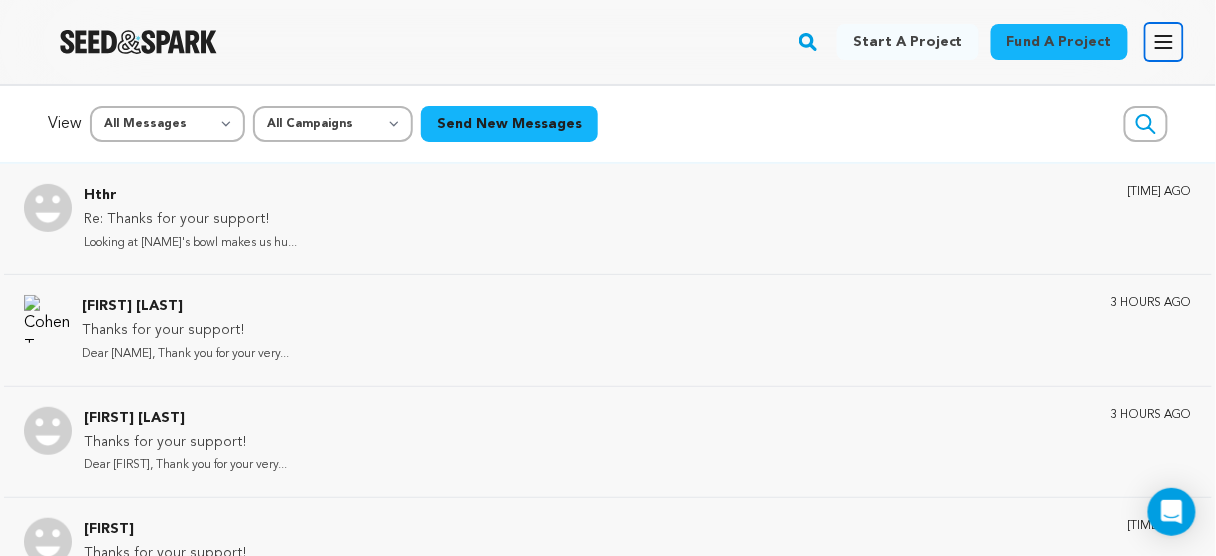 click 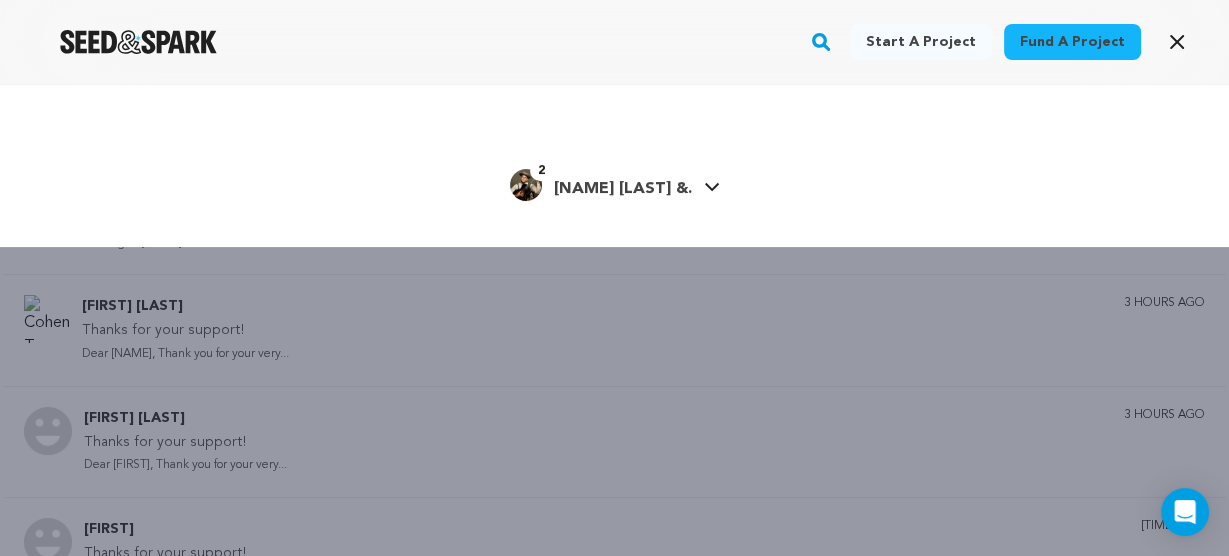click on "[FIRST] [LAST] &." at bounding box center [623, 189] 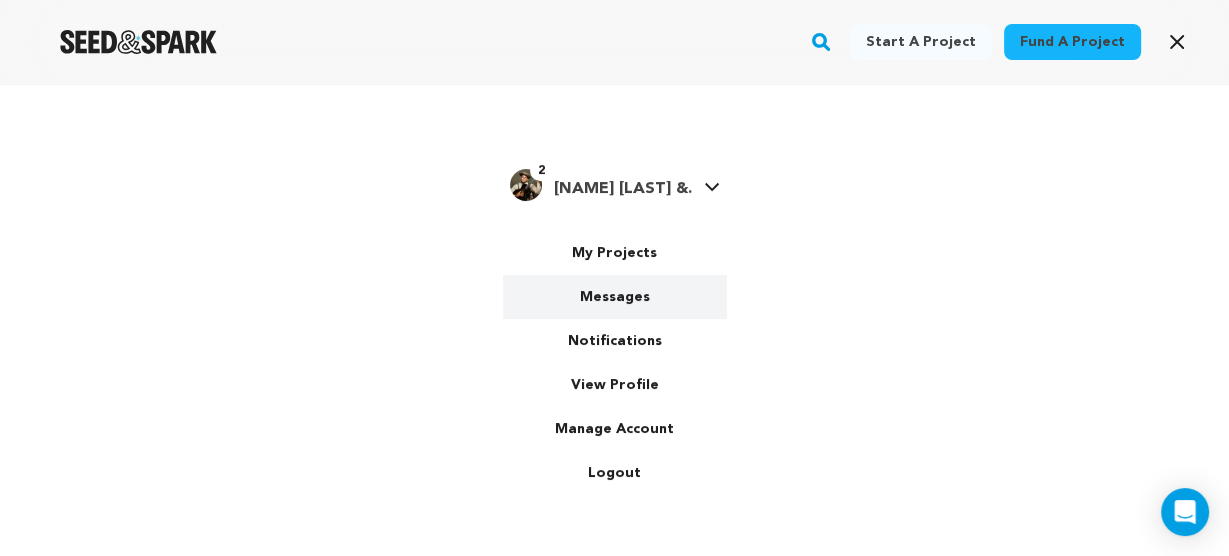 click on "Messages" at bounding box center (615, 297) 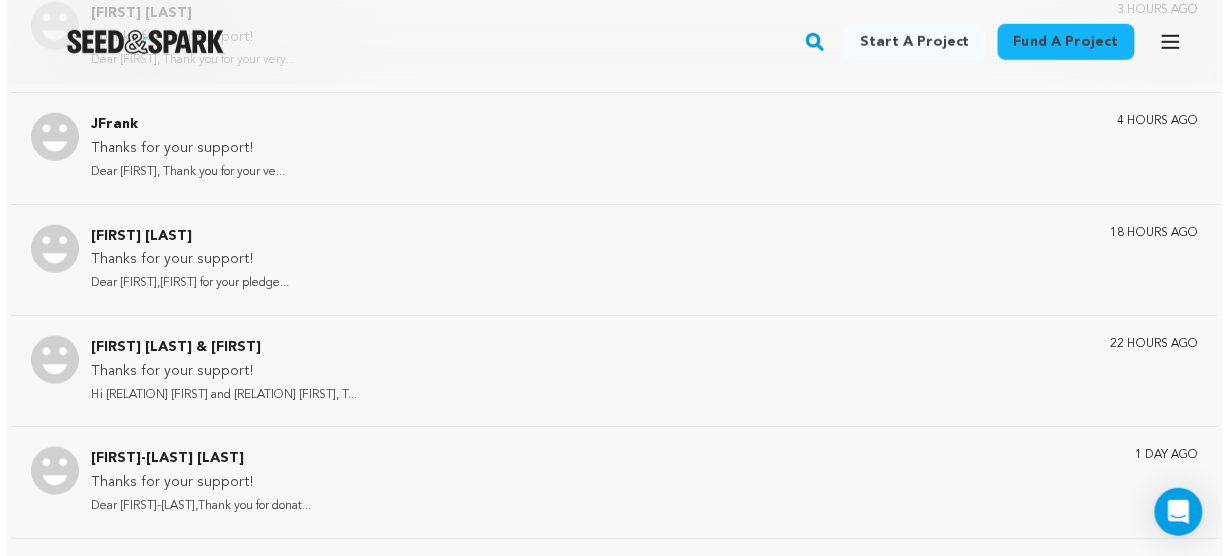 scroll, scrollTop: 0, scrollLeft: 0, axis: both 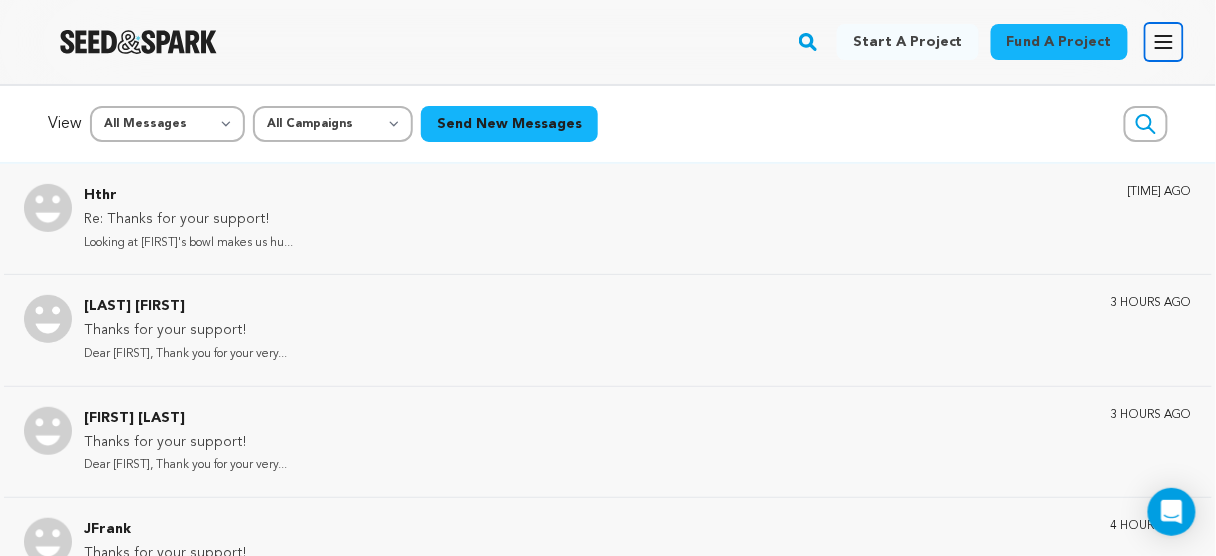click on "Open main menu" at bounding box center [1164, 42] 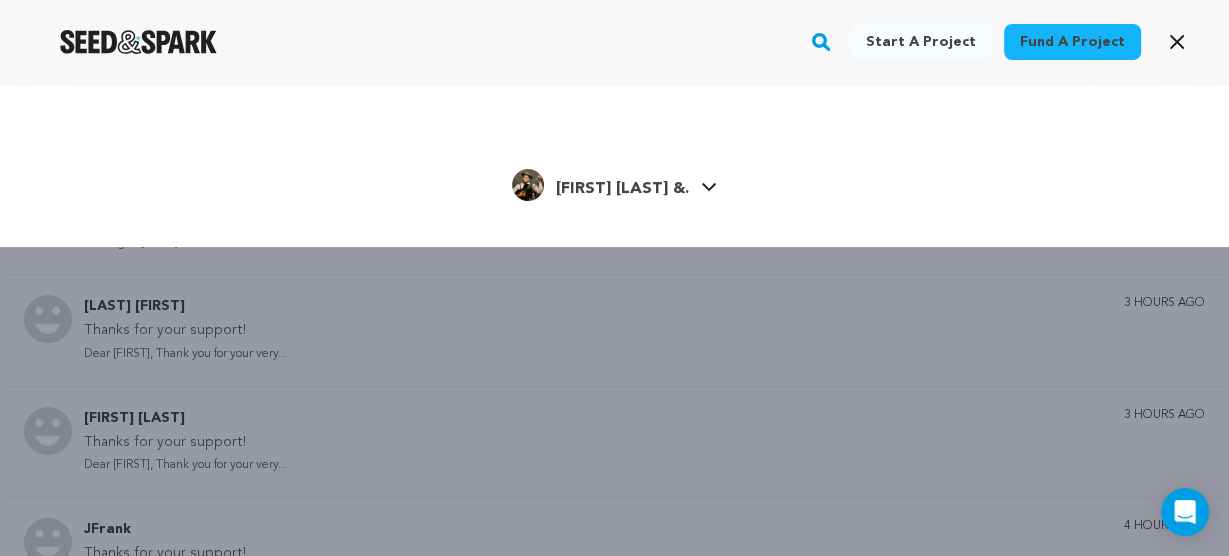 click on "[FIRST] [LAST] &.
[FIRST] [LAST] &." at bounding box center [614, 183] 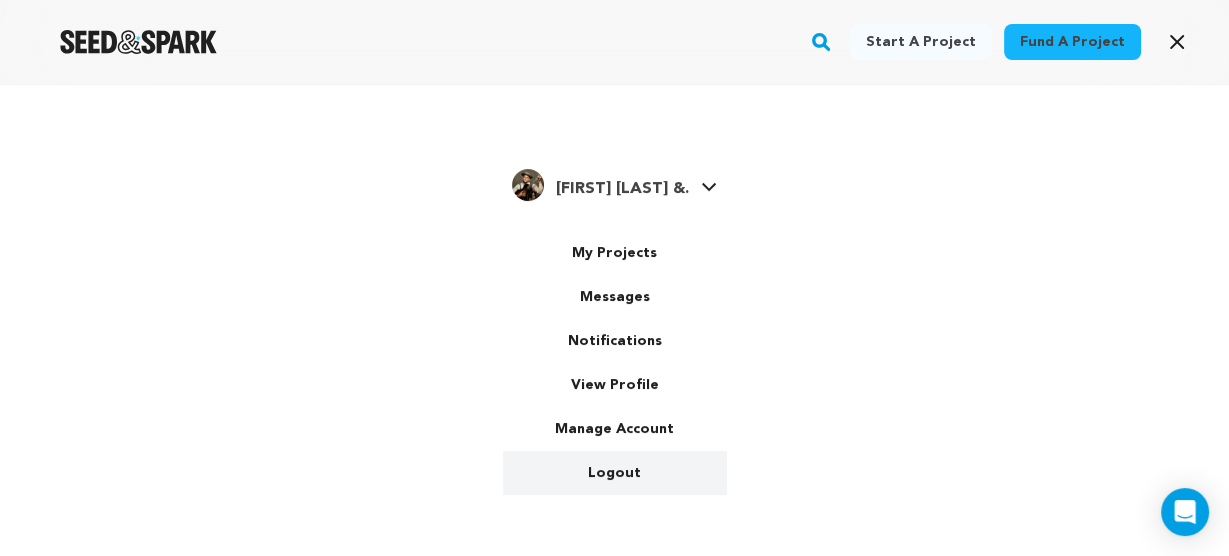click on "Logout" at bounding box center [615, 473] 